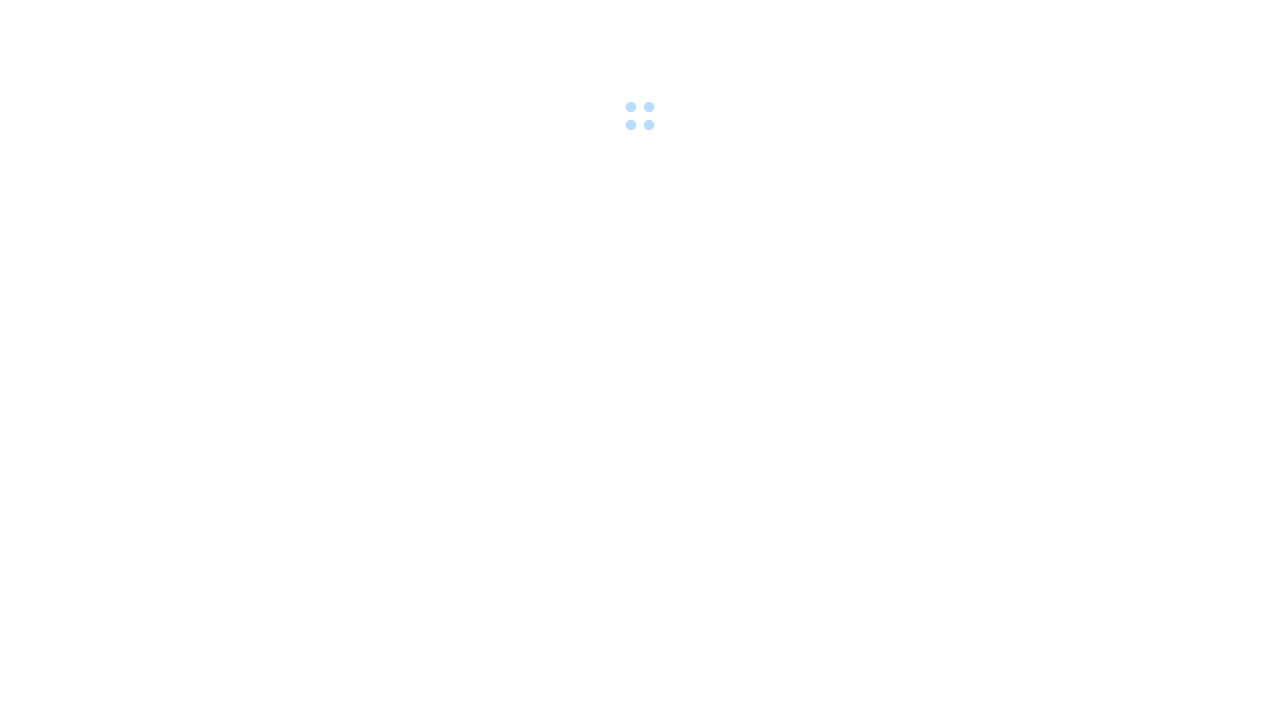 scroll, scrollTop: 0, scrollLeft: 0, axis: both 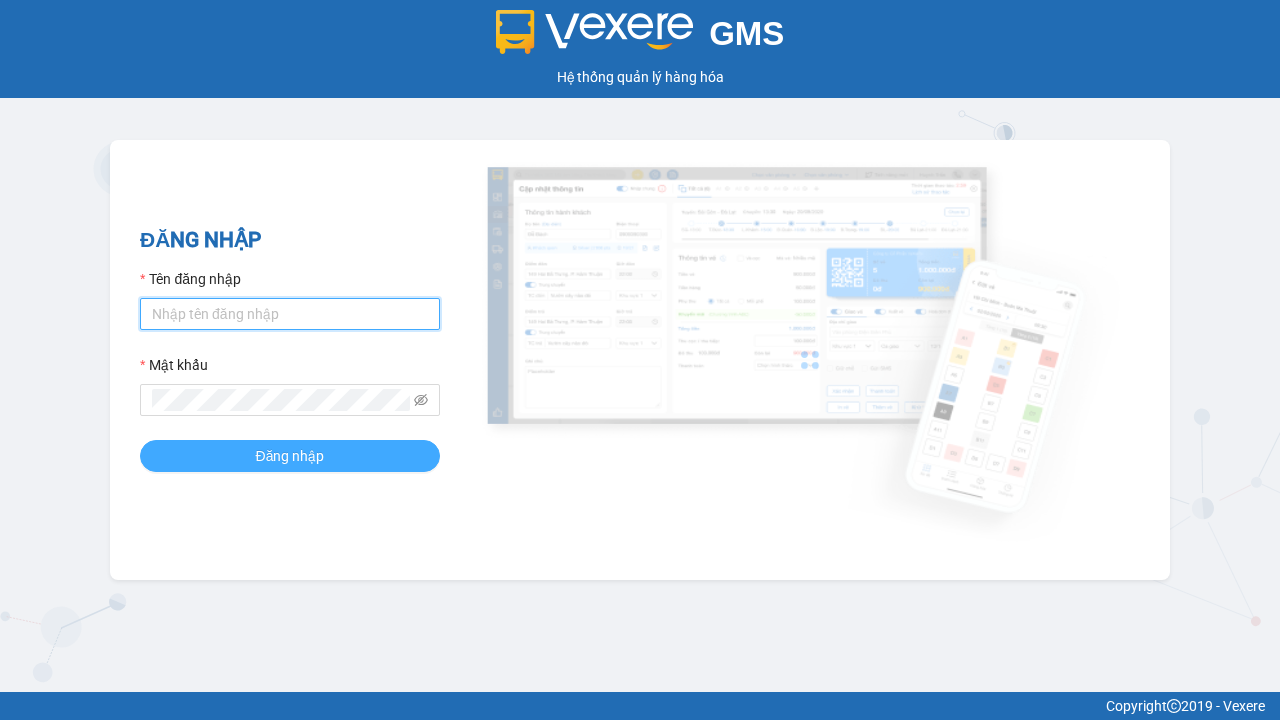 click on "Tên đăng nhập" at bounding box center [290, 314] 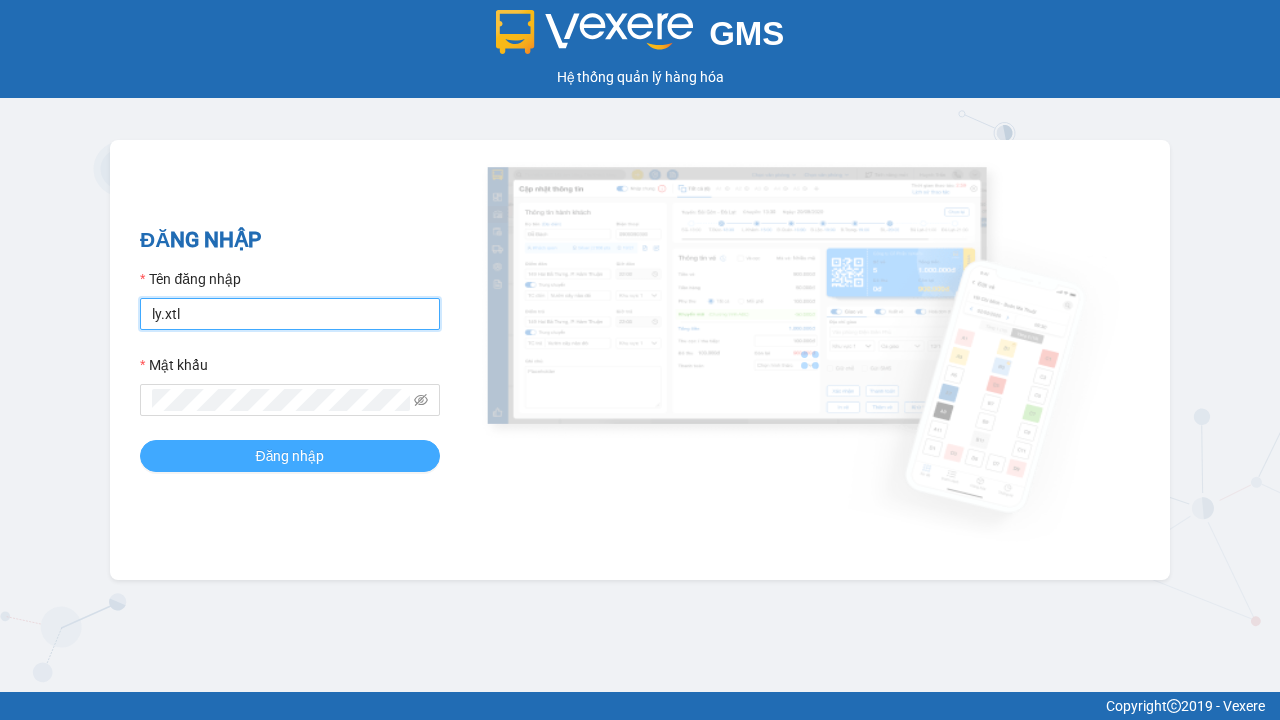 type on "ly.xtl" 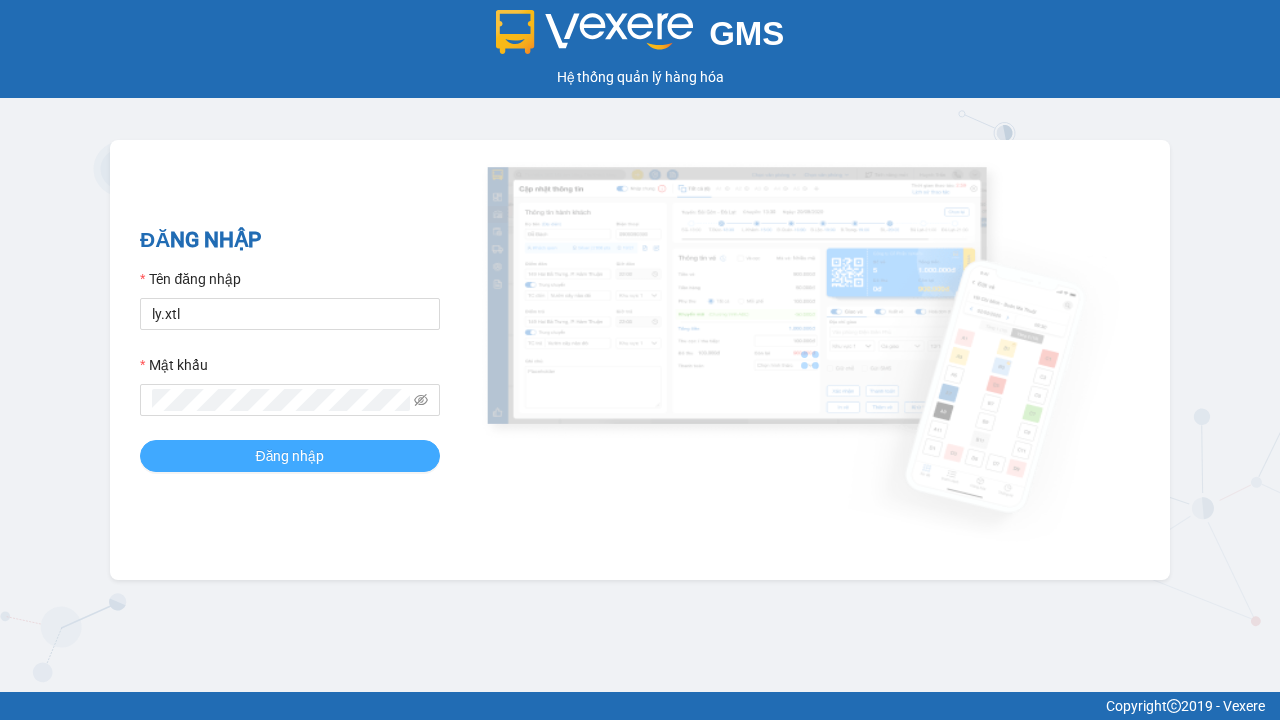 click on "Đăng nhập" at bounding box center (290, 456) 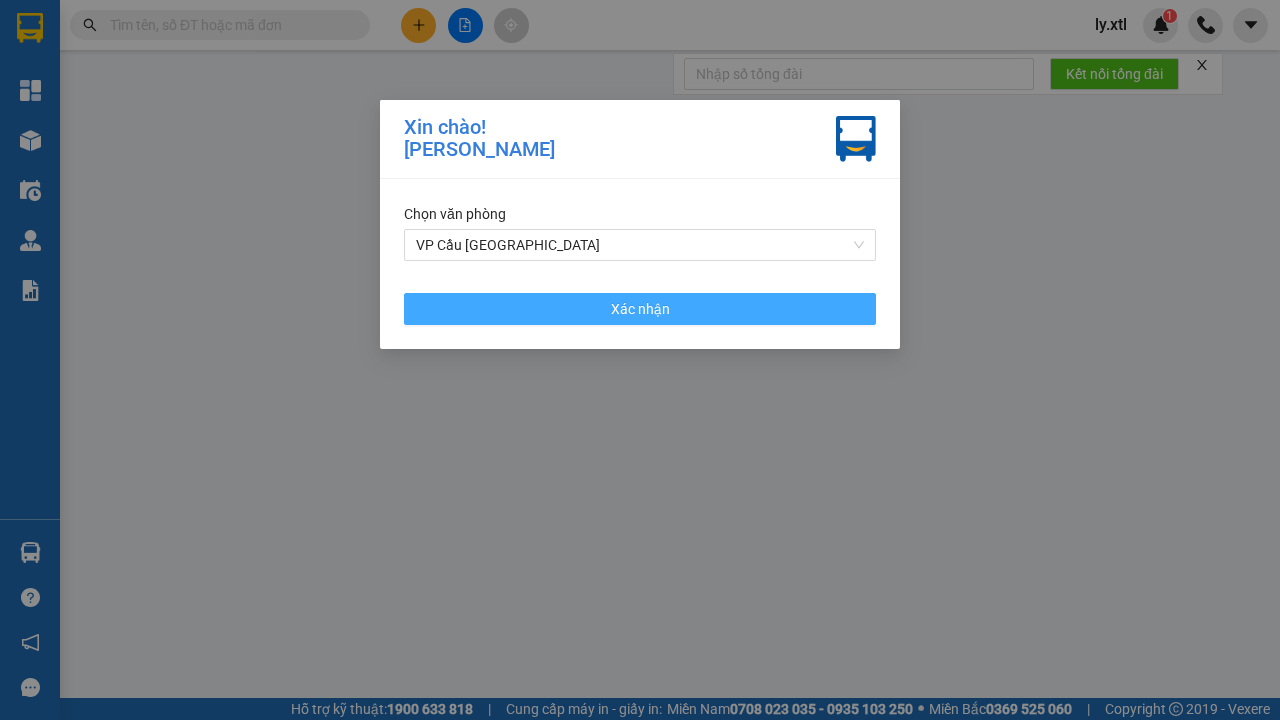 click on "VP Cầu [GEOGRAPHIC_DATA]" at bounding box center (640, 245) 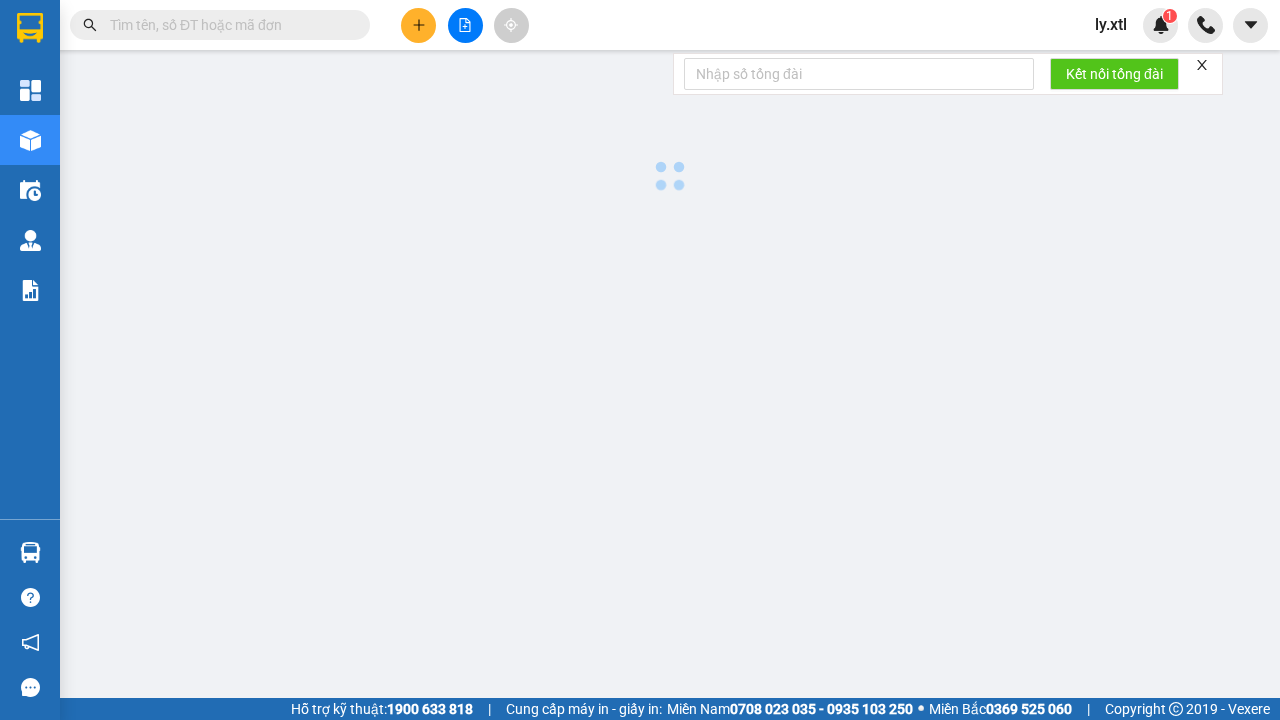 click 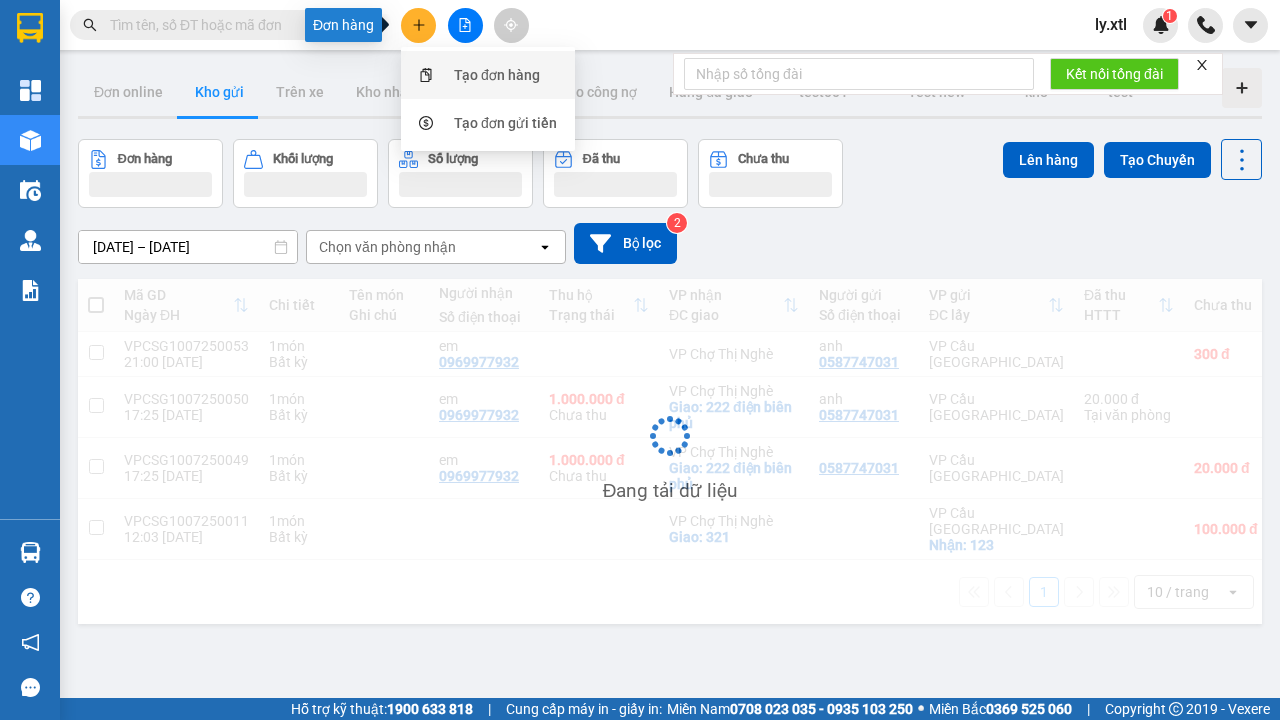 click on "Tạo đơn hàng" at bounding box center [497, 75] 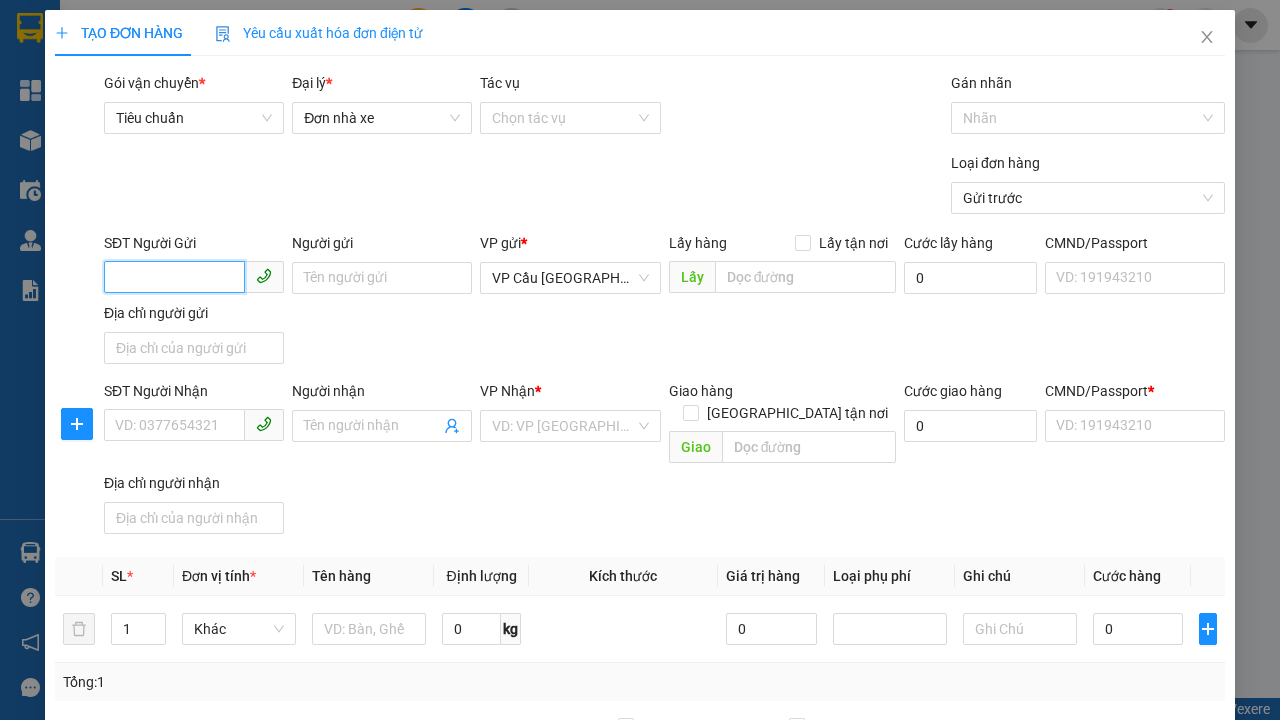 click on "SĐT Người Gửi" at bounding box center (174, 277) 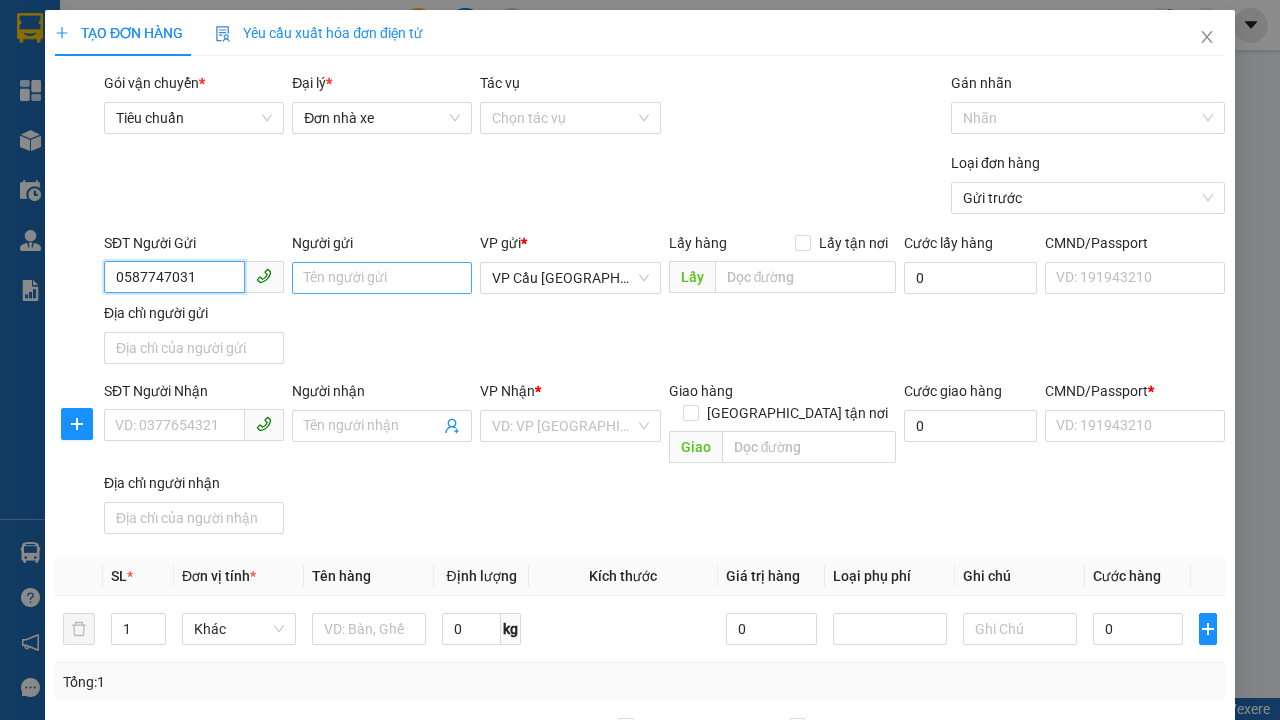 type on "0587747031" 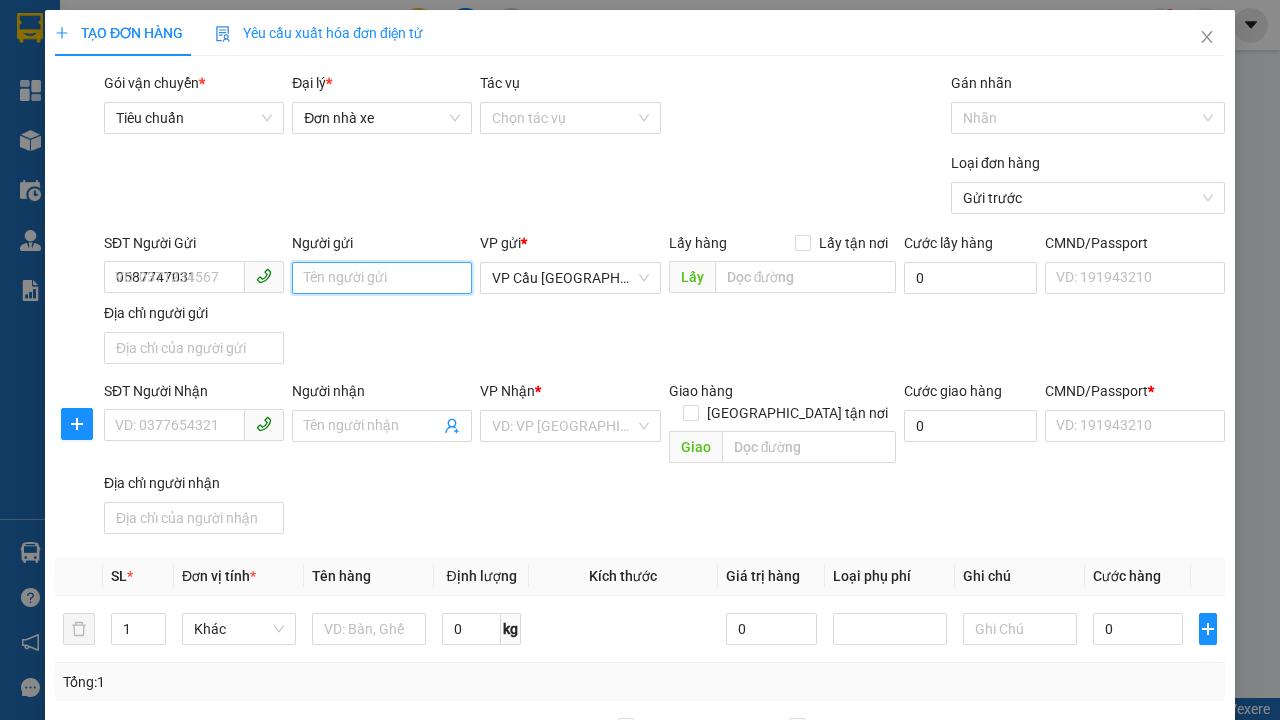 click on "Người gửi" at bounding box center [382, 278] 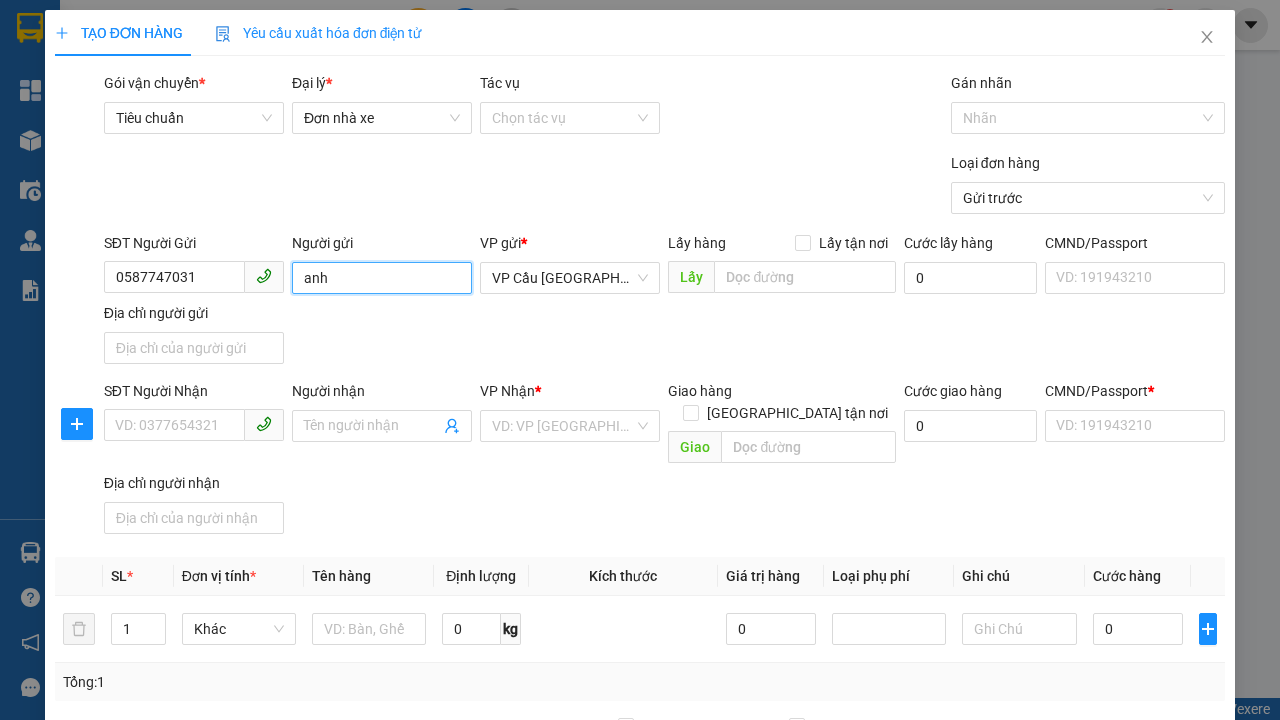 type on "anh" 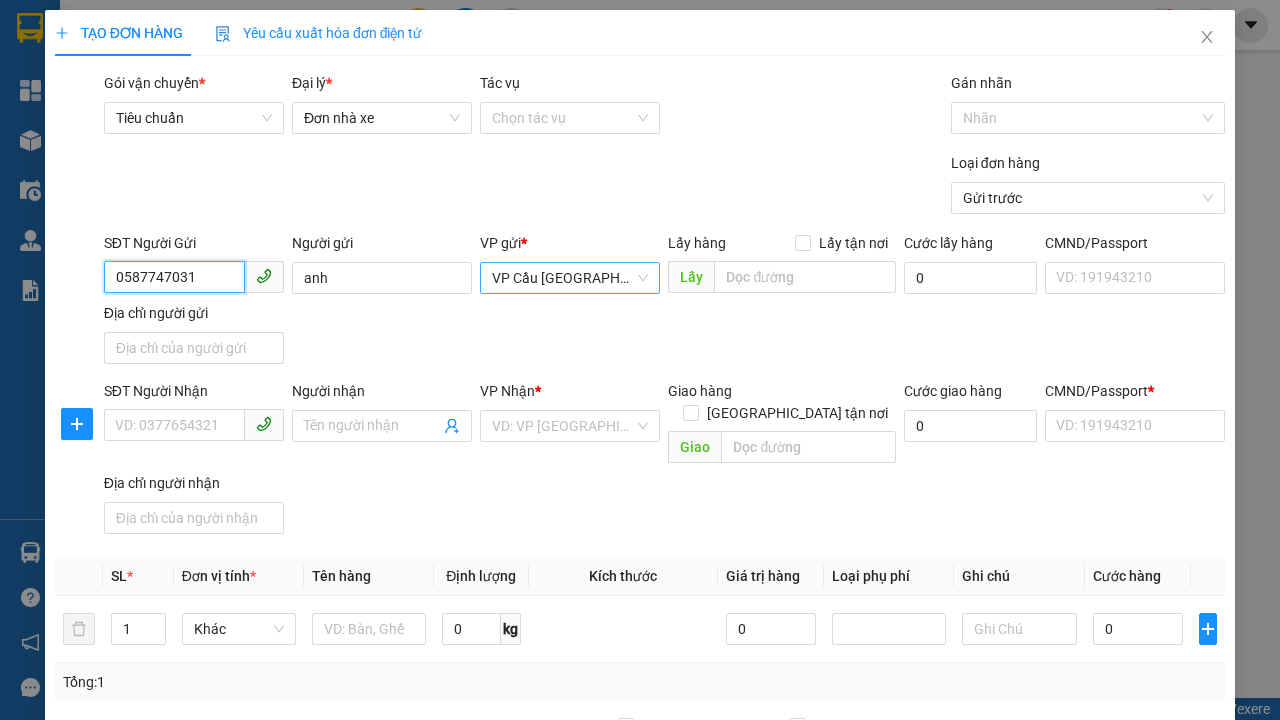 click on "VP Cầu [GEOGRAPHIC_DATA]" at bounding box center (570, 278) 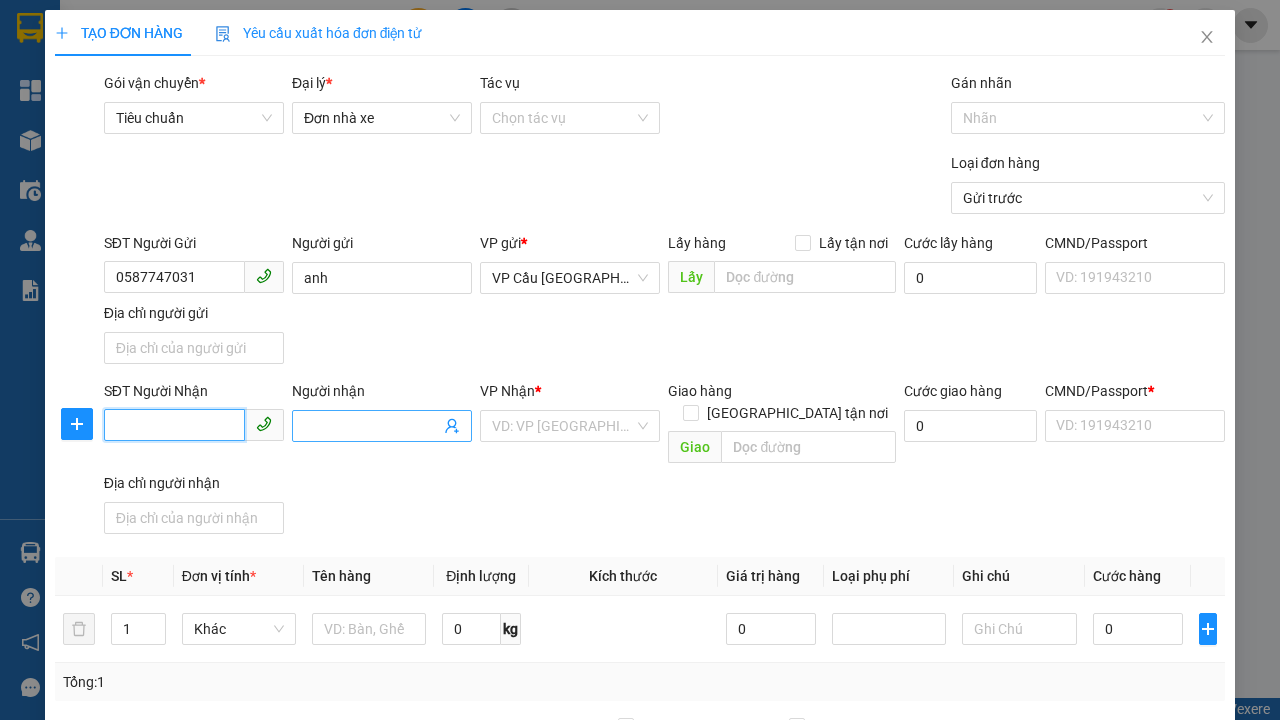 click on "SĐT Người Nhận" at bounding box center [174, 425] 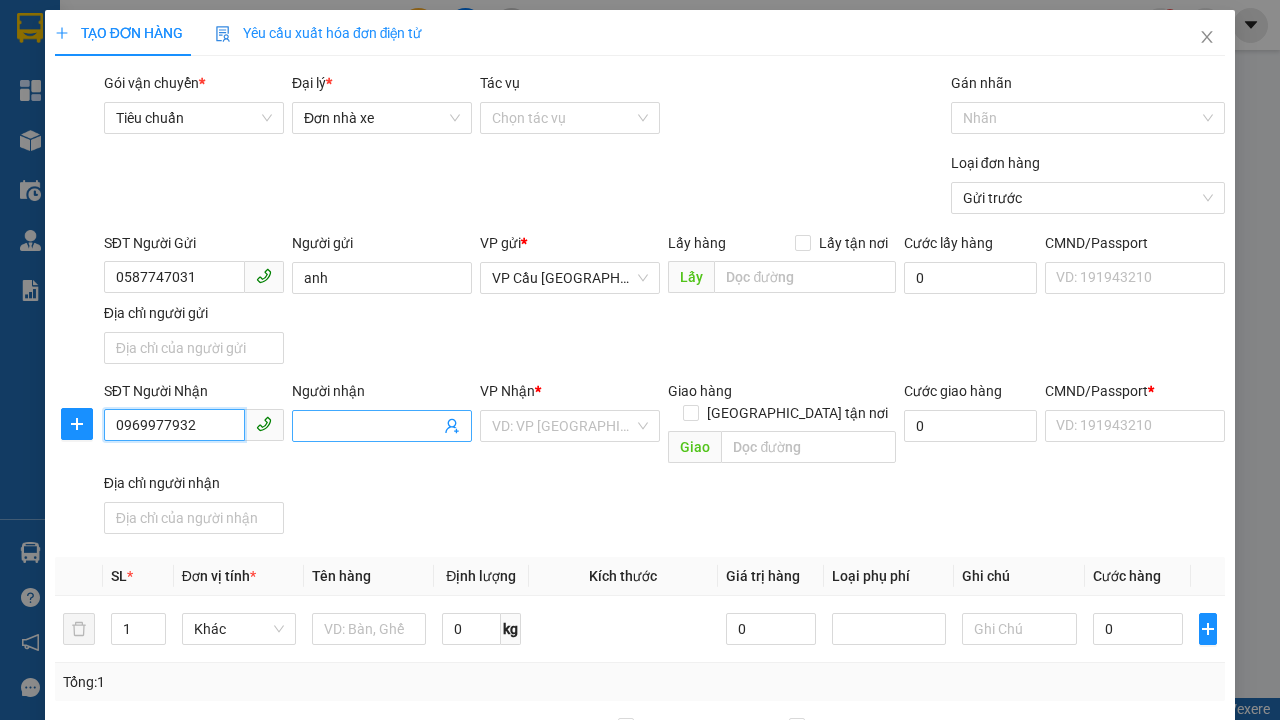type on "0969977932" 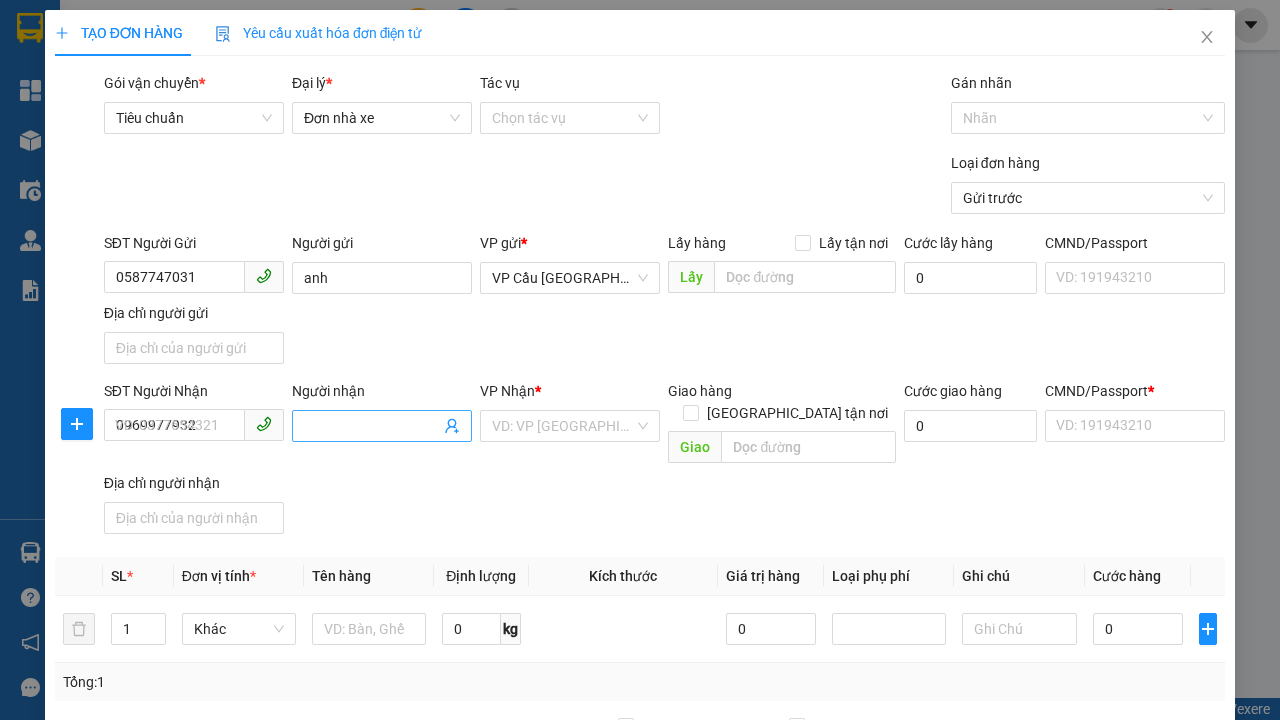 click on "Người nhận" at bounding box center (372, 426) 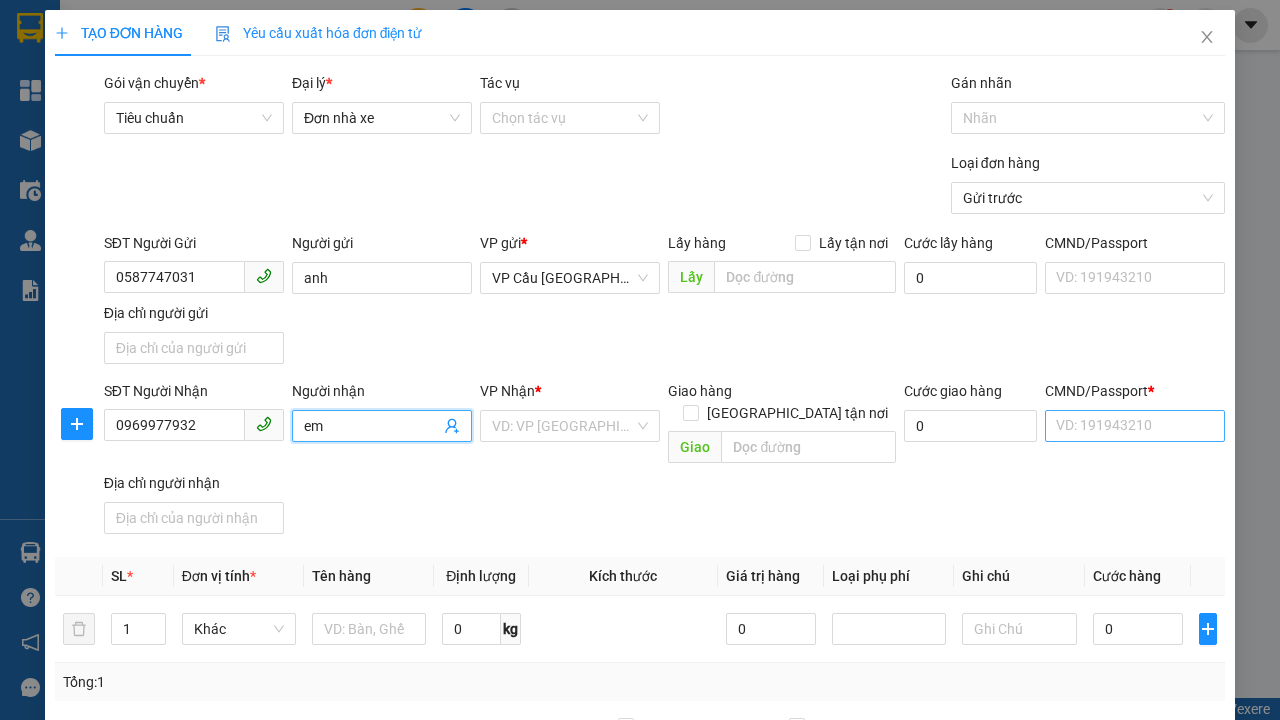 type on "em" 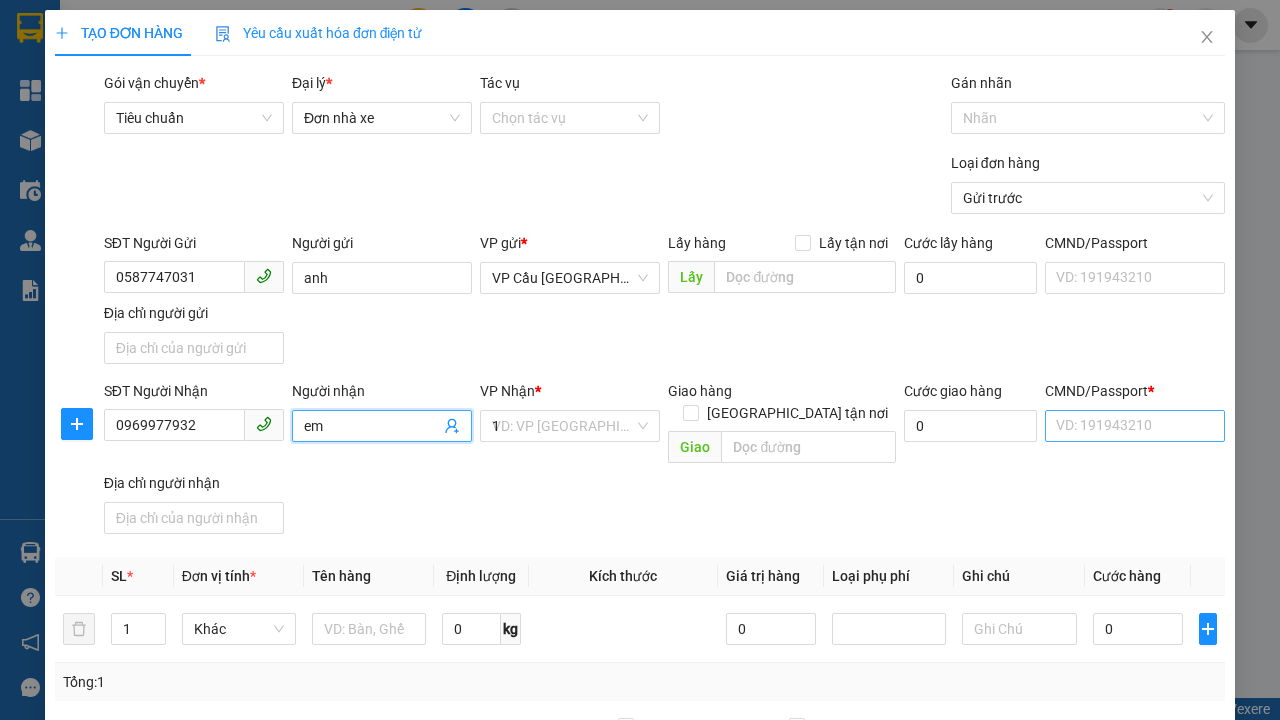 type on "1" 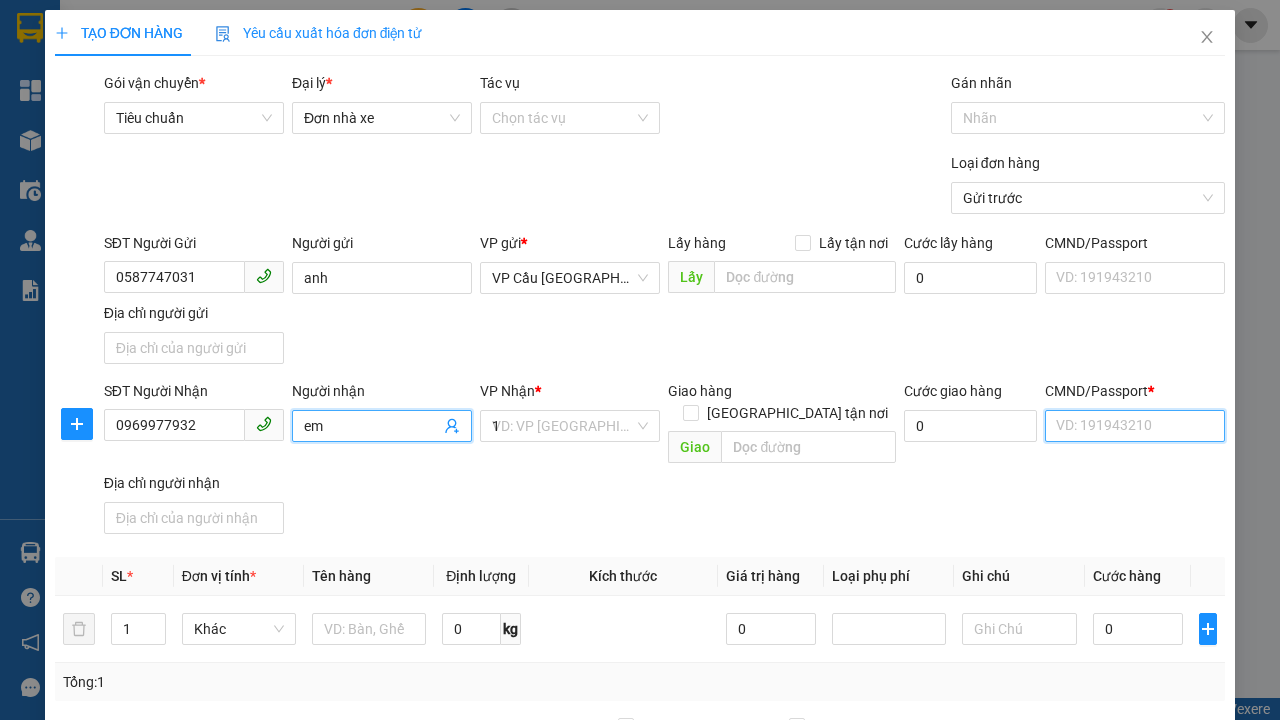 click on "CMND/Passport  *" at bounding box center (1135, 426) 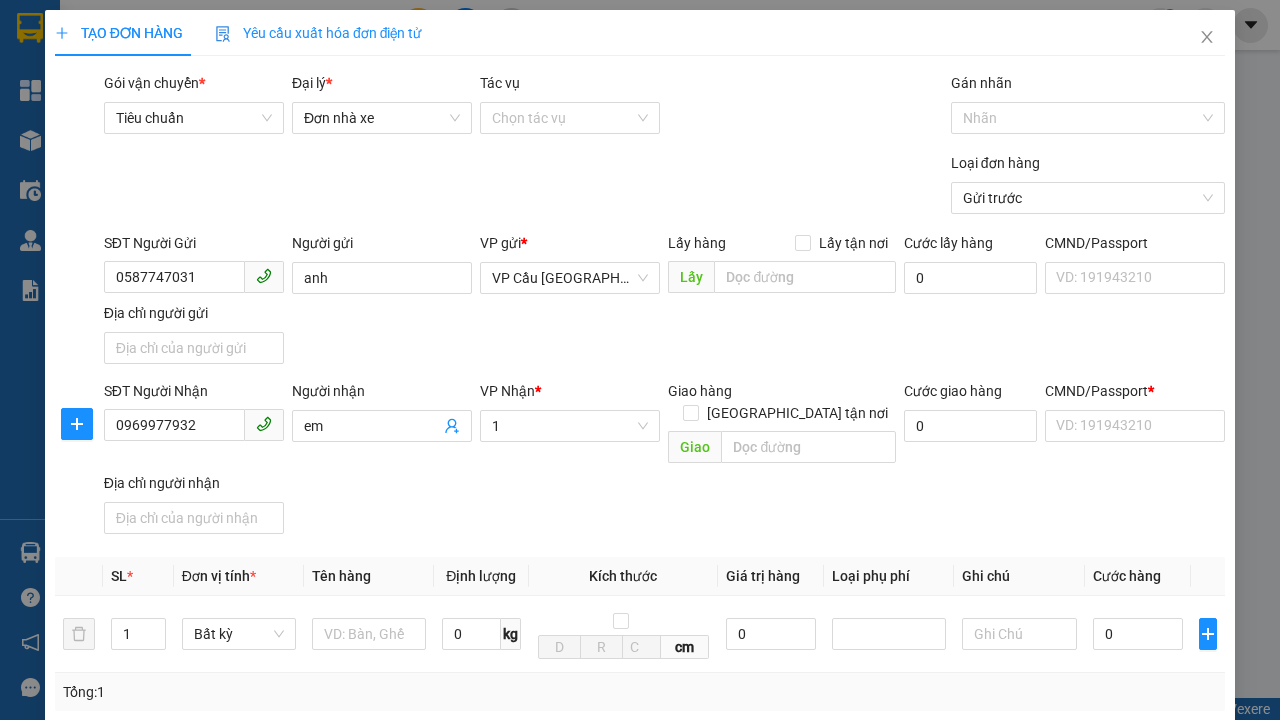 click on "SĐT Người Gửi 0587747031 Người gửi anh VP gửi  * VP Cầu [GEOGRAPHIC_DATA] Lấy hàng Lấy tận nơi Lấy Cước lấy hàng 0 CMND/Passport VD: [PASSPORT] Địa chỉ người gửi" at bounding box center (664, 302) 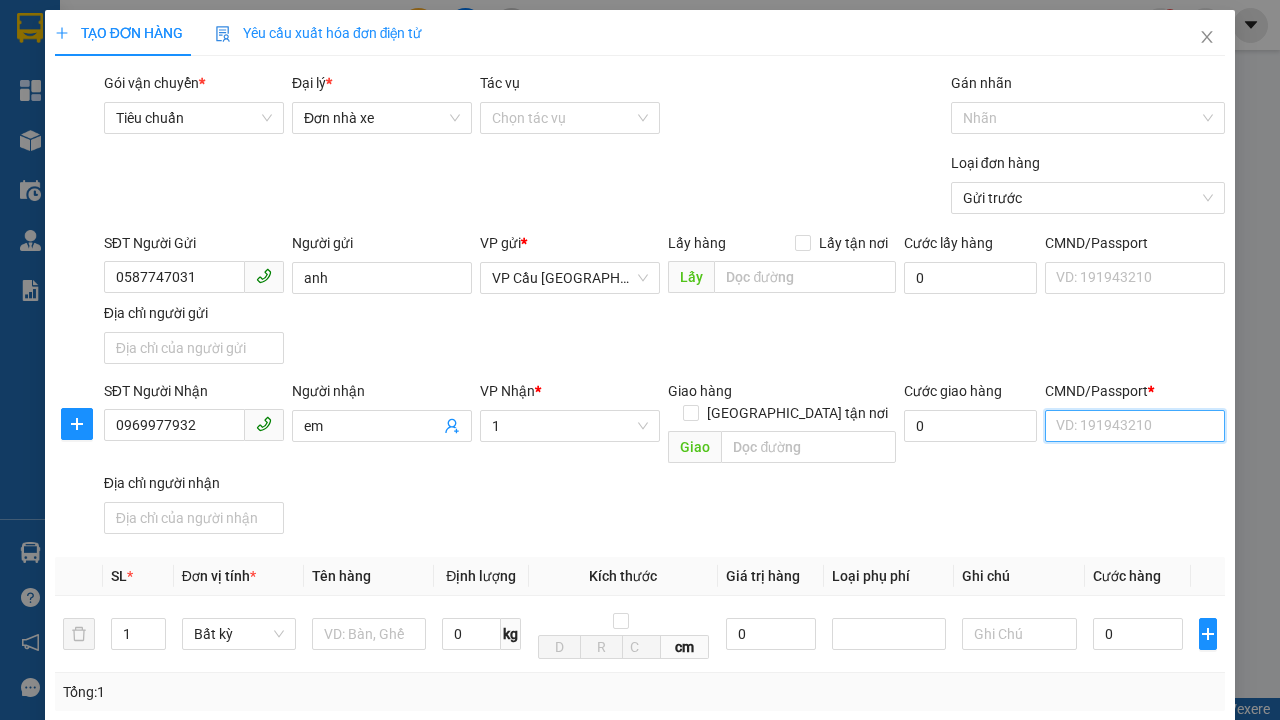 click on "CMND/Passport  *" at bounding box center [1135, 426] 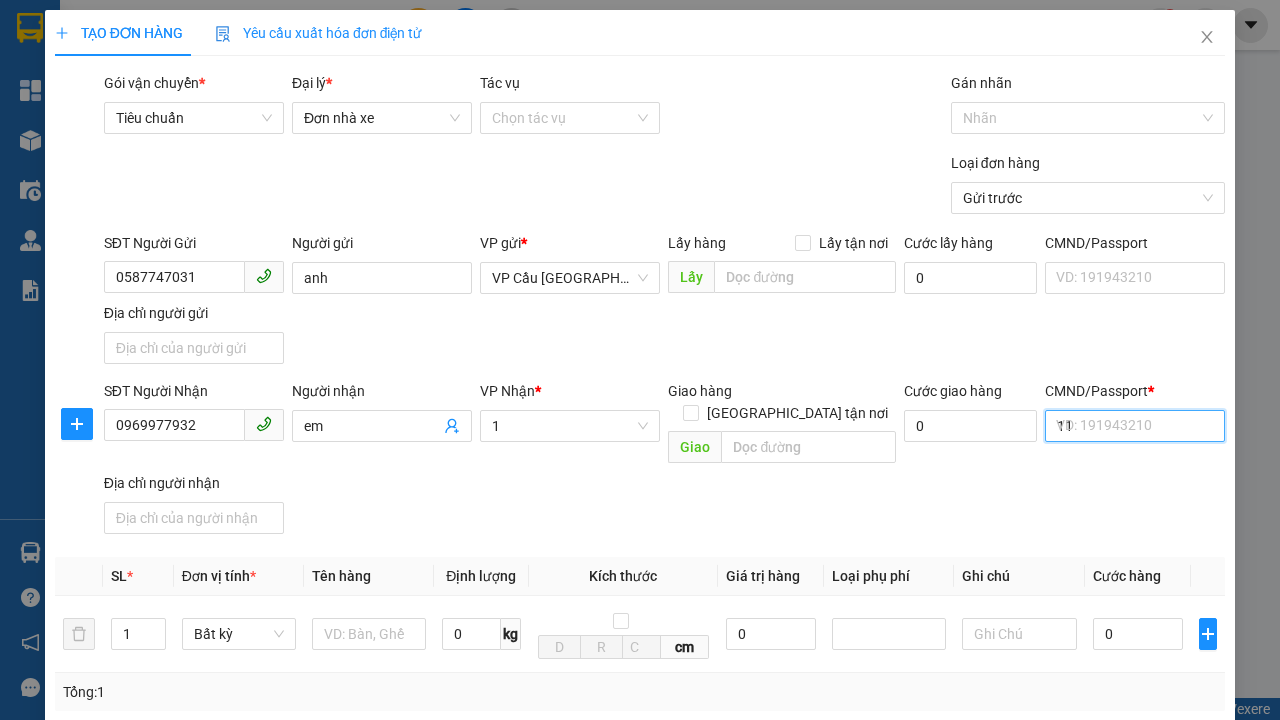type on "11" 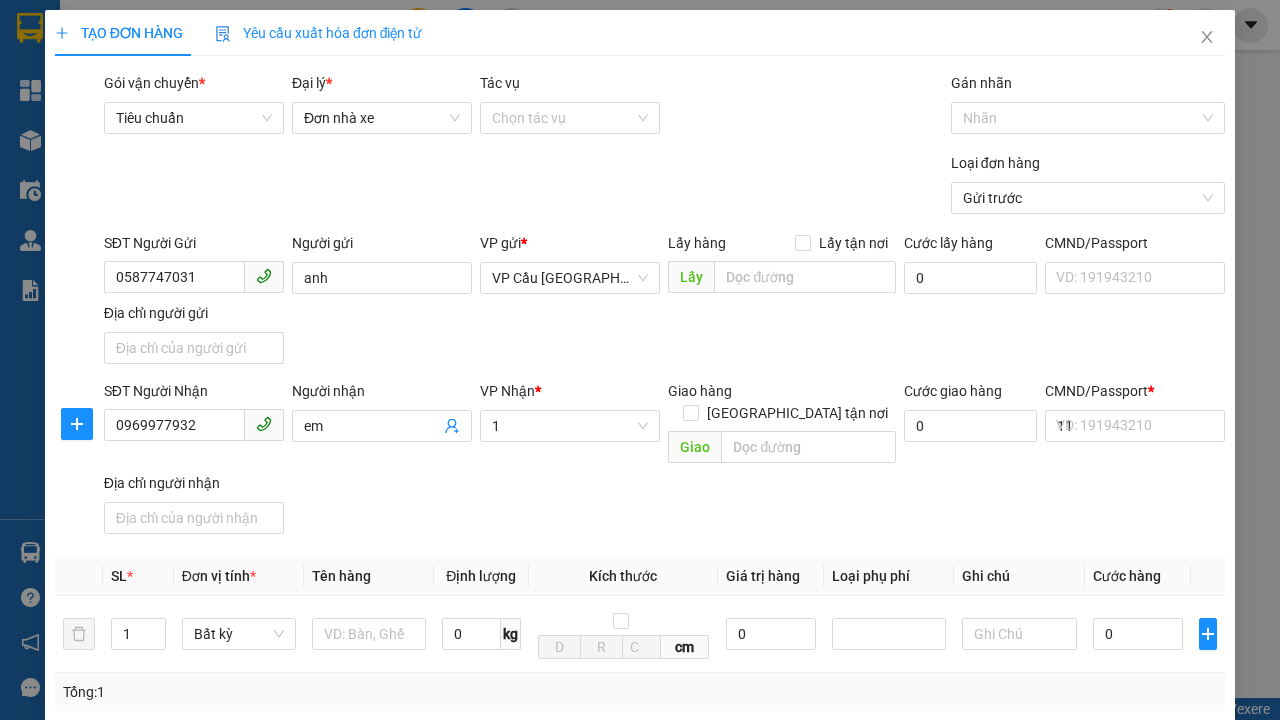 click on "SĐT Người Nhận 0969977932 Người nhận em VP Nhận  * 1 Giao hàng [GEOGRAPHIC_DATA] tận nơi Giao Cước giao hàng 0 CMND/Passport  * 11 VD: [PASSPORT] Địa chỉ người nhận" at bounding box center [664, 461] 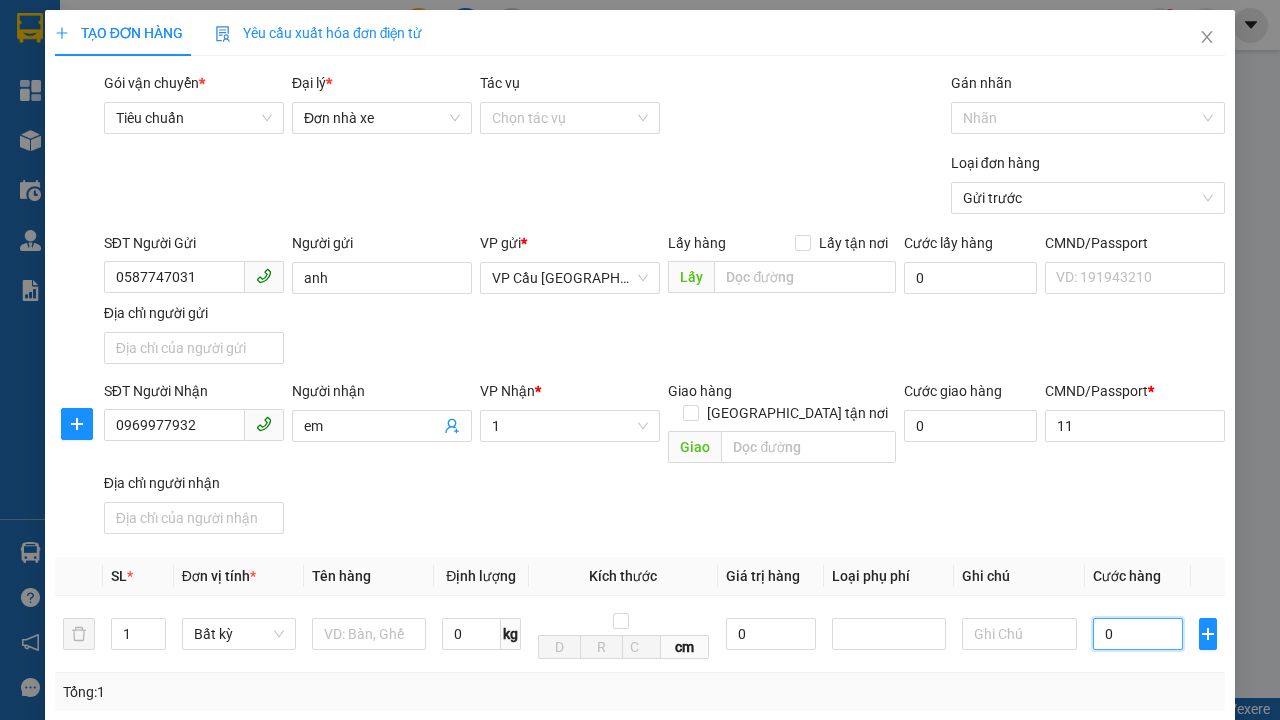 click on "0" at bounding box center [1138, 634] 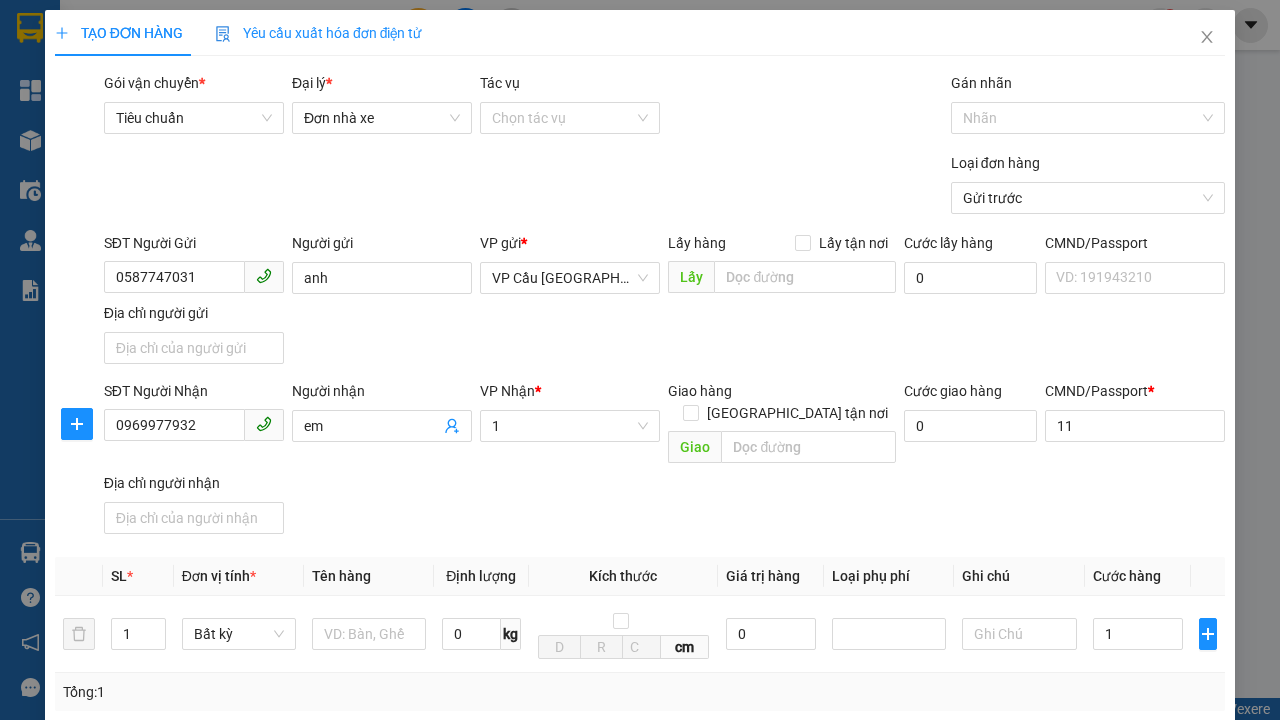 click on "Ghi chú" at bounding box center (1019, 576) 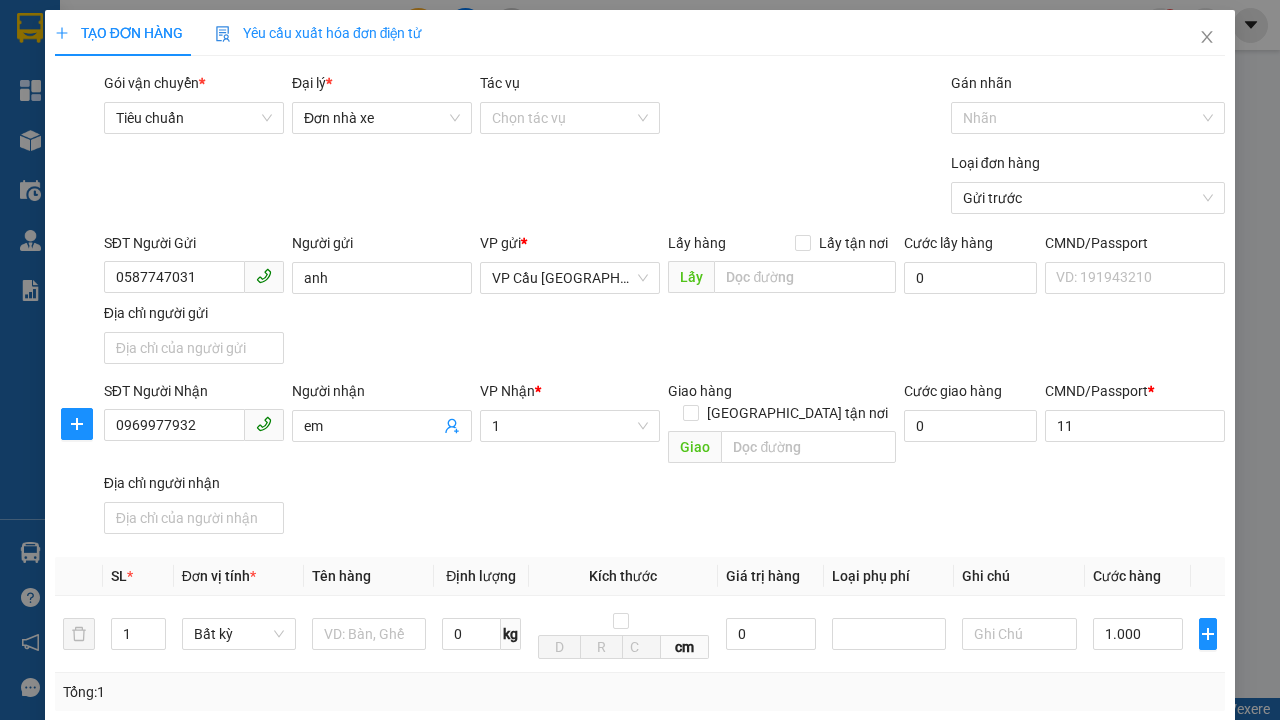 type on "300" 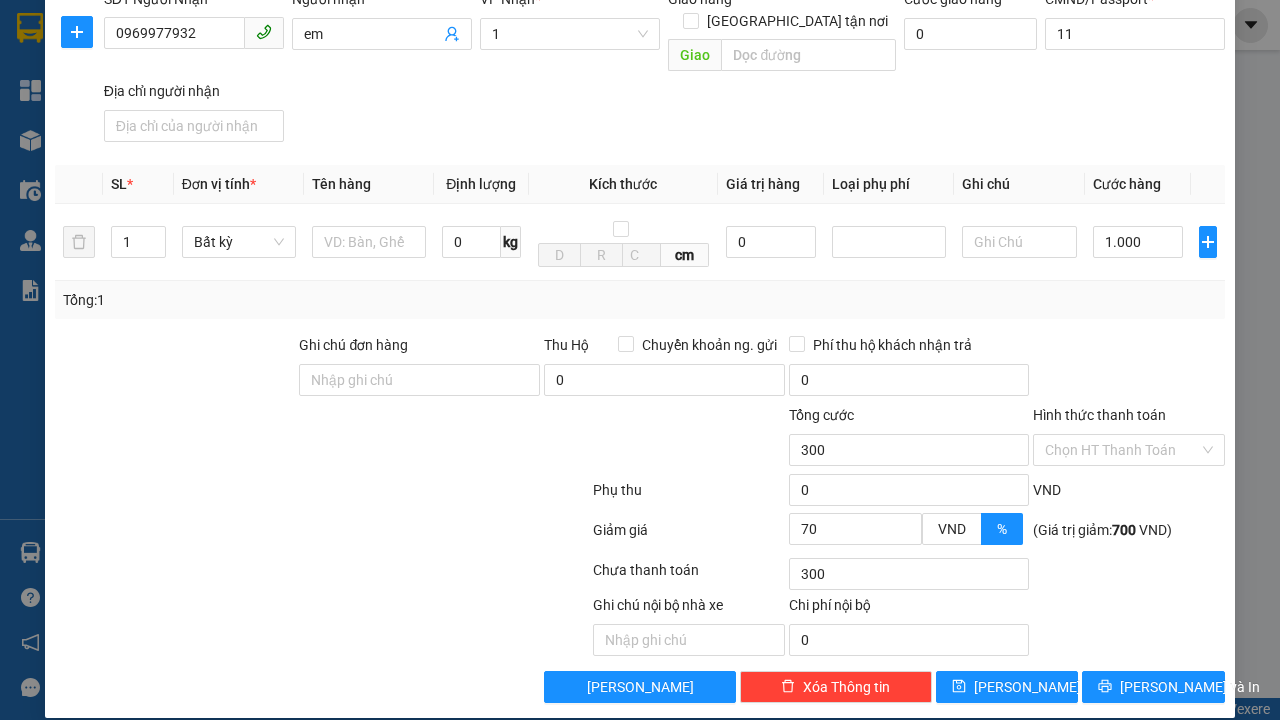 click 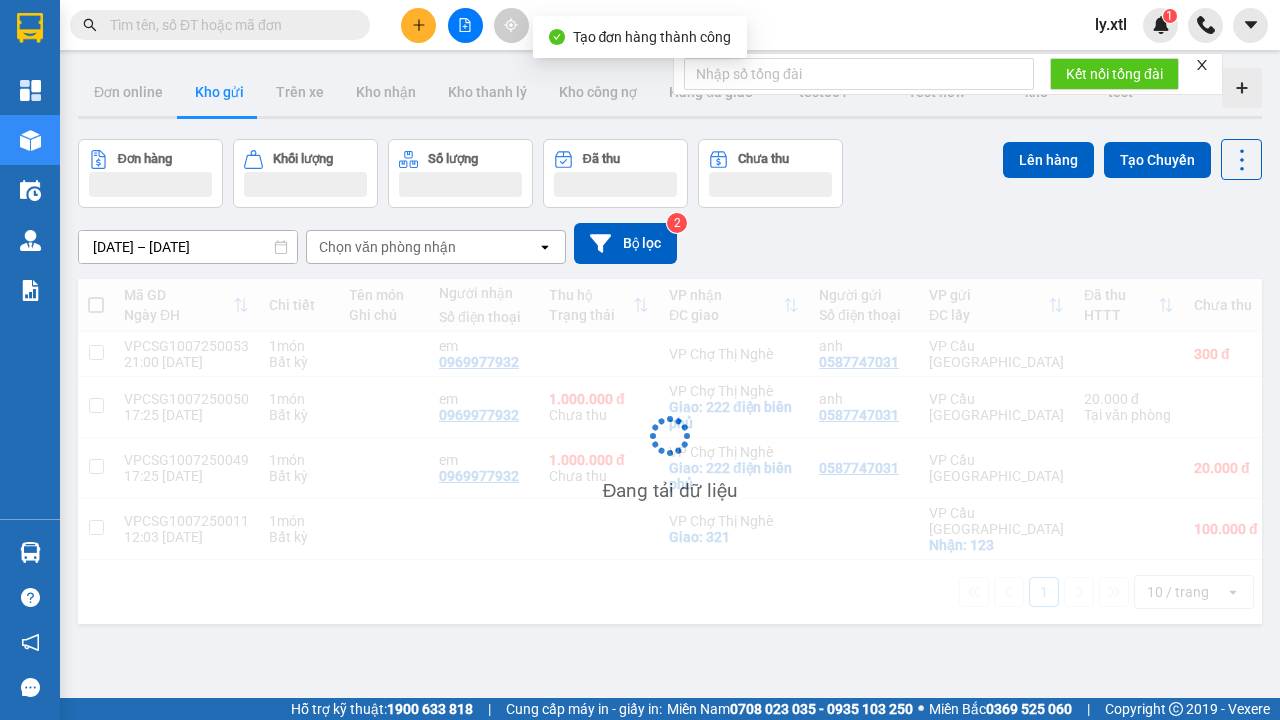 scroll, scrollTop: 3, scrollLeft: 0, axis: vertical 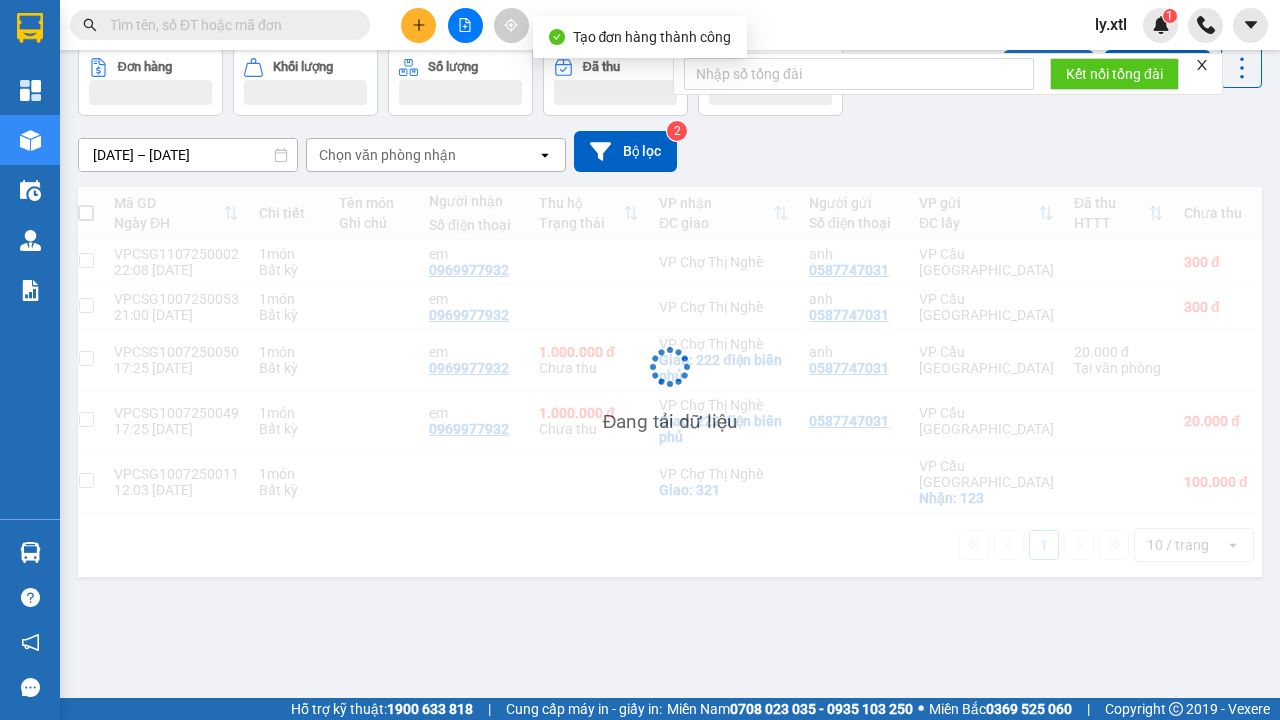click at bounding box center [86, 260] 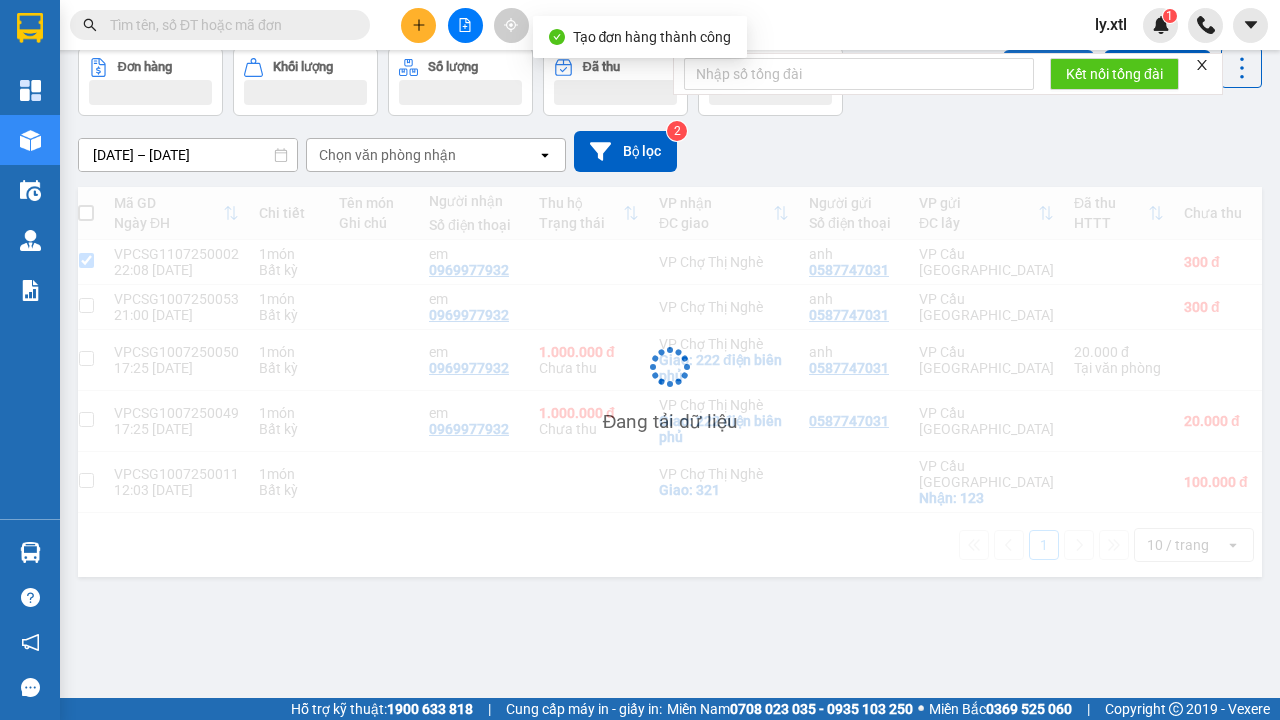 checkbox on "true" 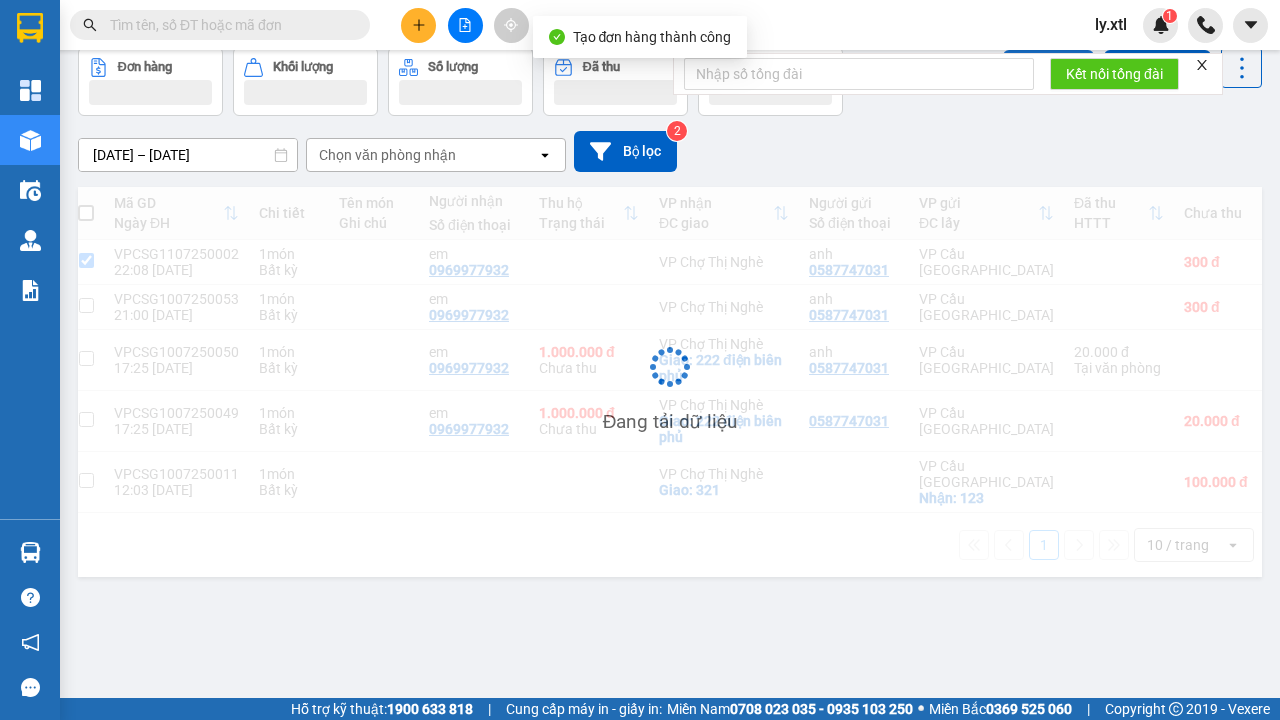 click on "Lên hàng" at bounding box center (1048, 68) 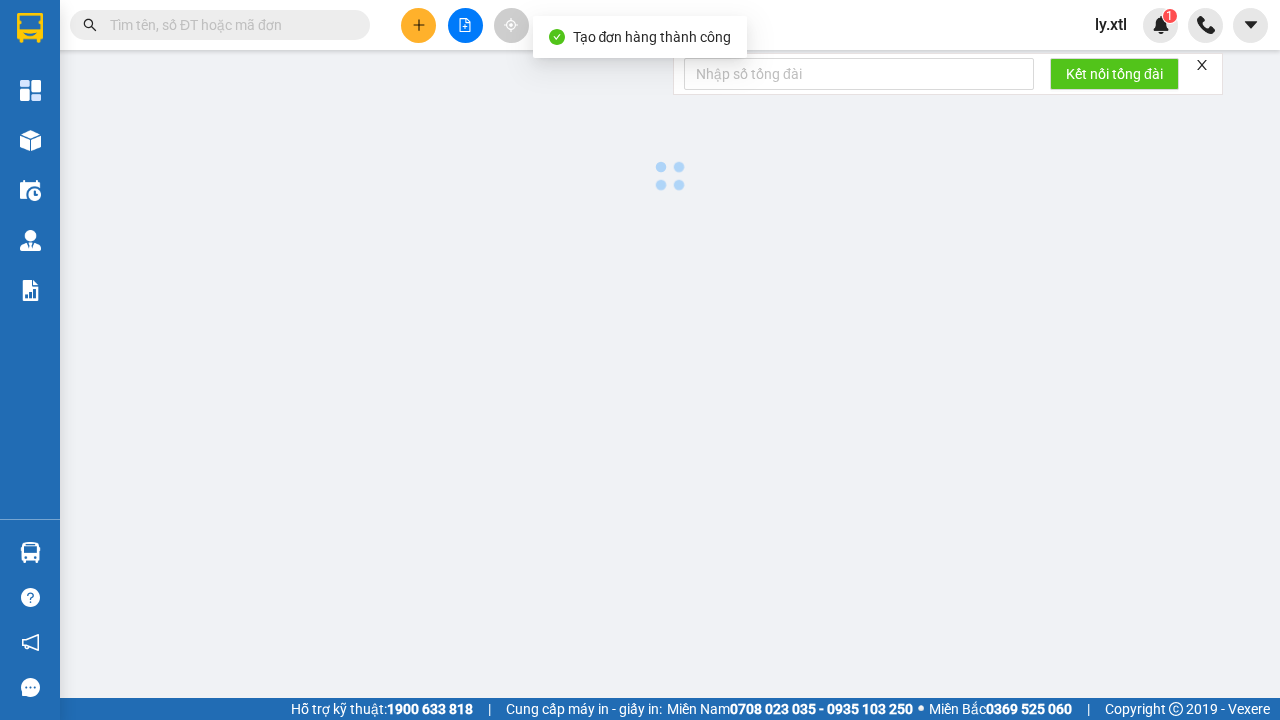scroll, scrollTop: 0, scrollLeft: 0, axis: both 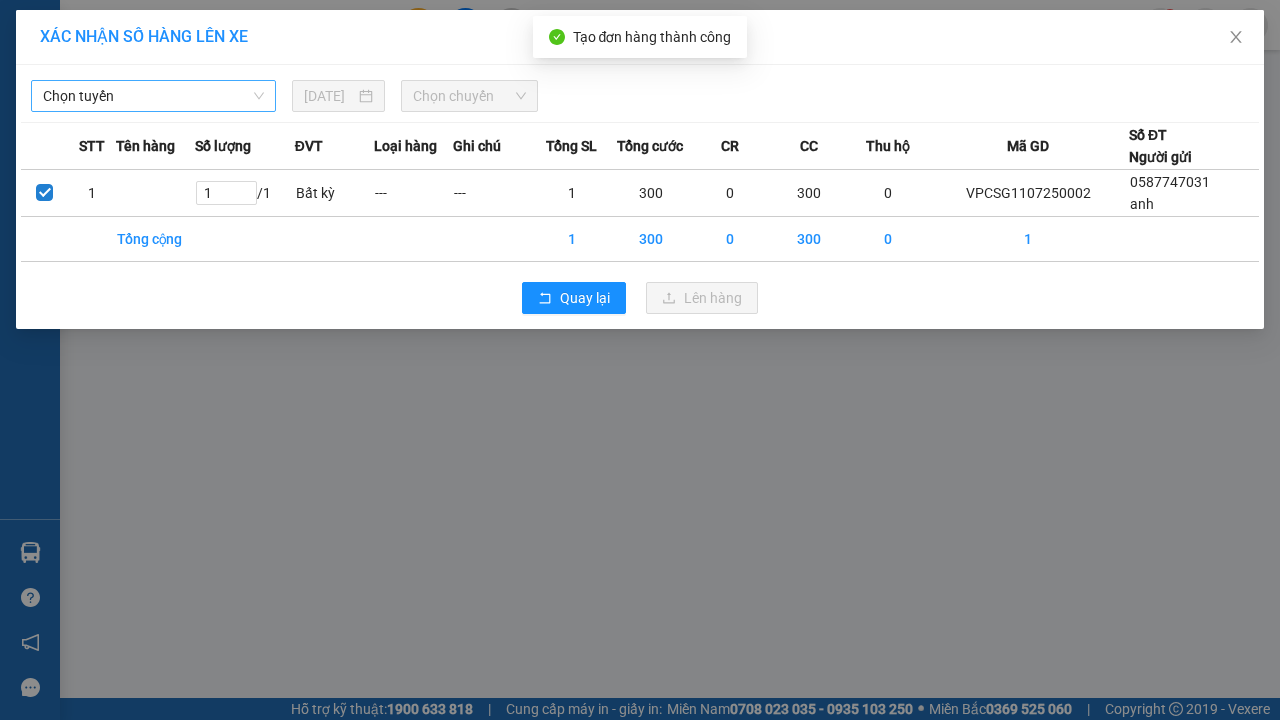 click on "Chọn tuyến" at bounding box center (153, 96) 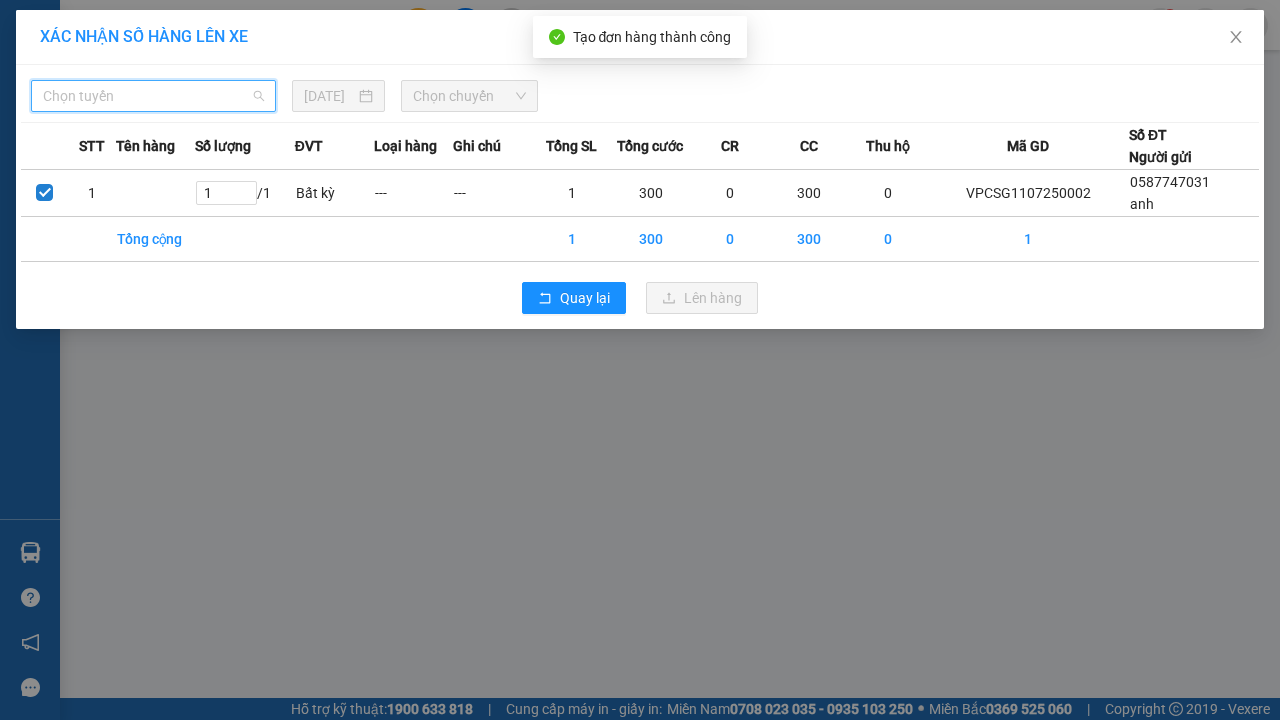 click on "LHP - ĐBP - [PERSON_NAME] - [GEOGRAPHIC_DATA]" at bounding box center (153, 328) 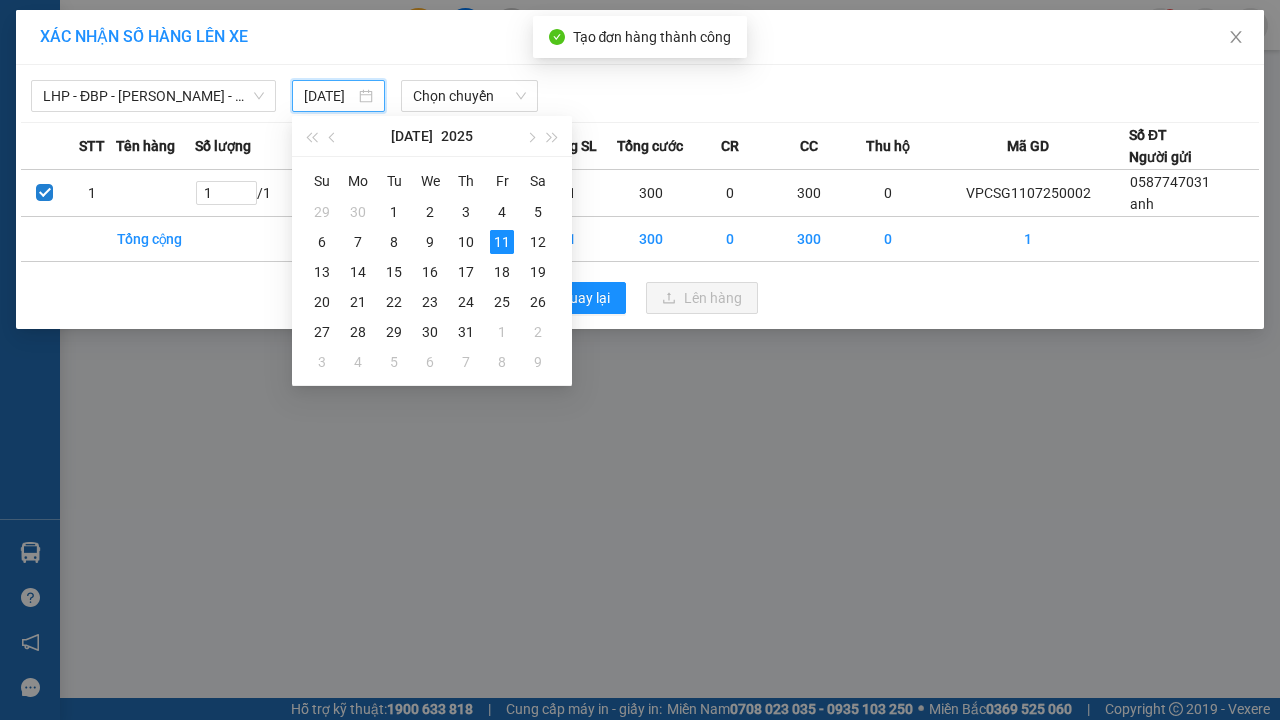 click on "11" at bounding box center (502, 242) 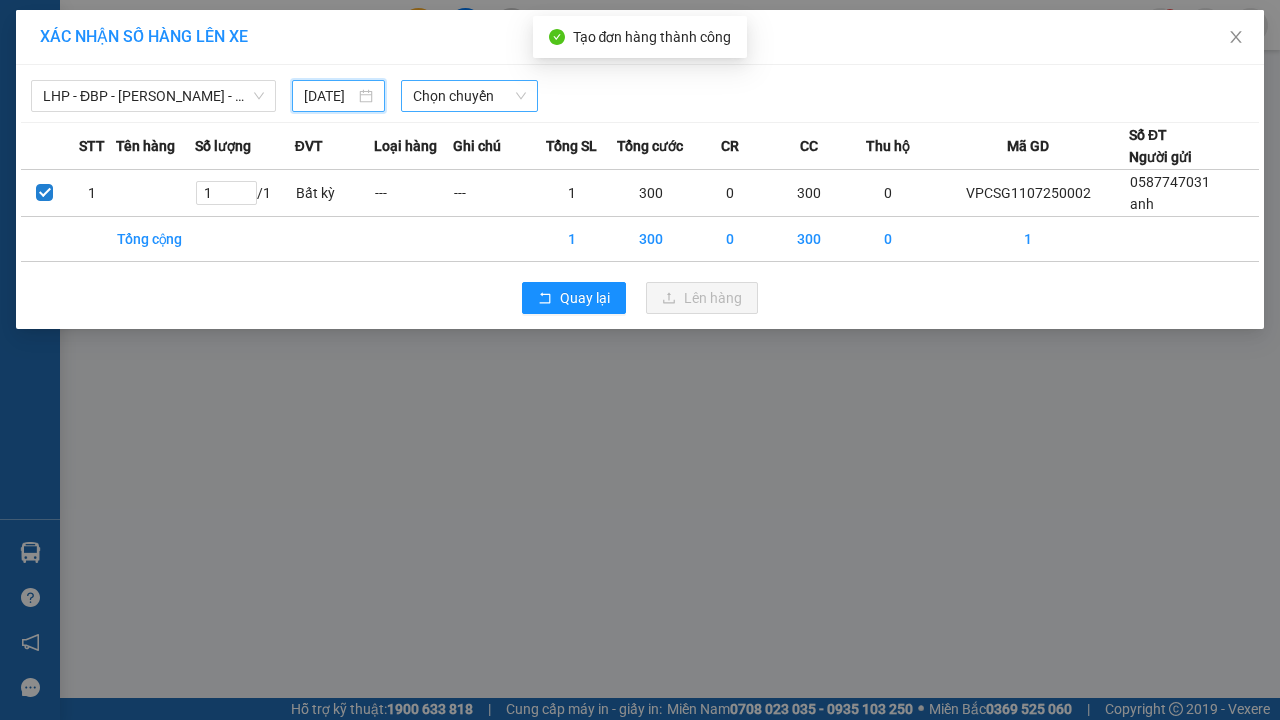 click on "Chọn chuyến" at bounding box center (469, 96) 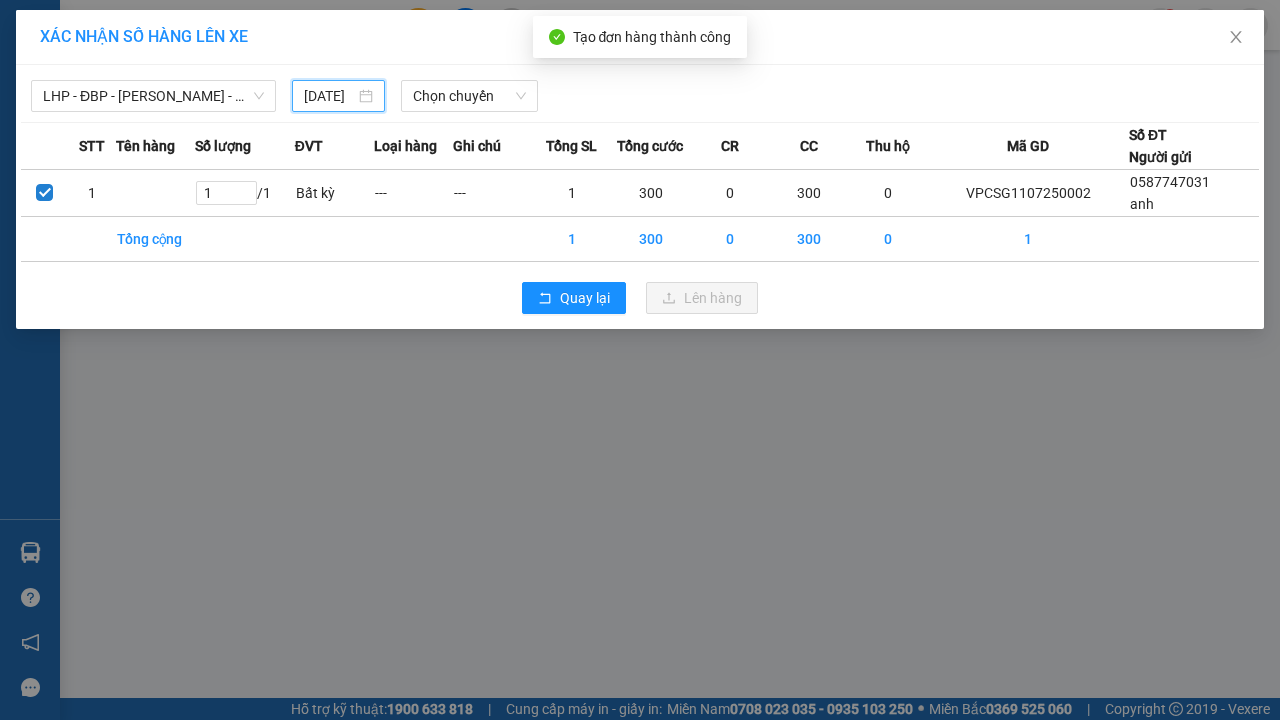click on "Lên hàng" at bounding box center (713, 298) 